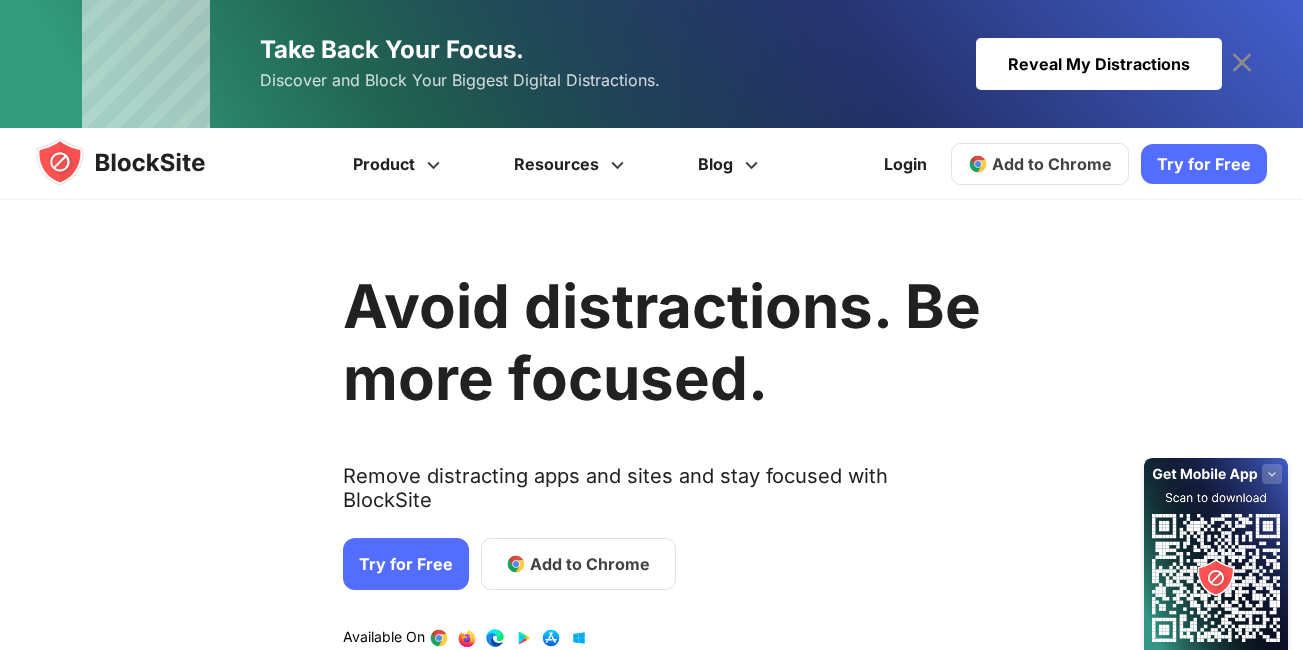 scroll, scrollTop: 0, scrollLeft: 0, axis: both 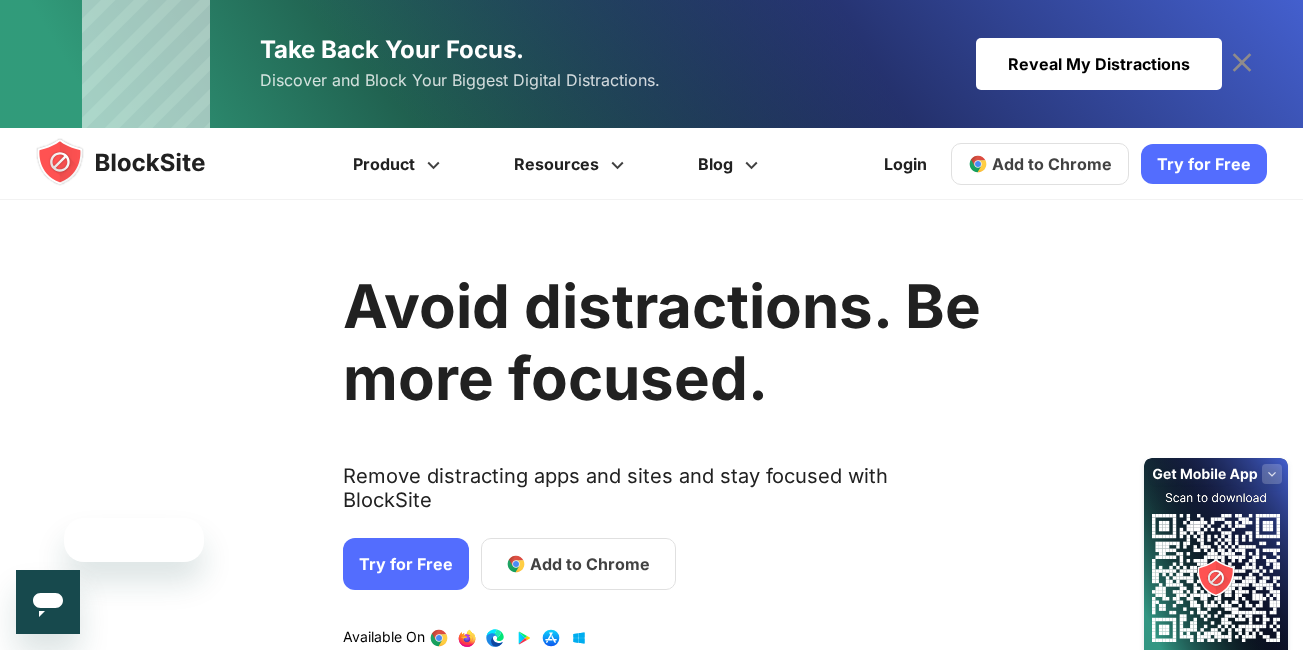 click on "Try for Free" at bounding box center (406, 564) 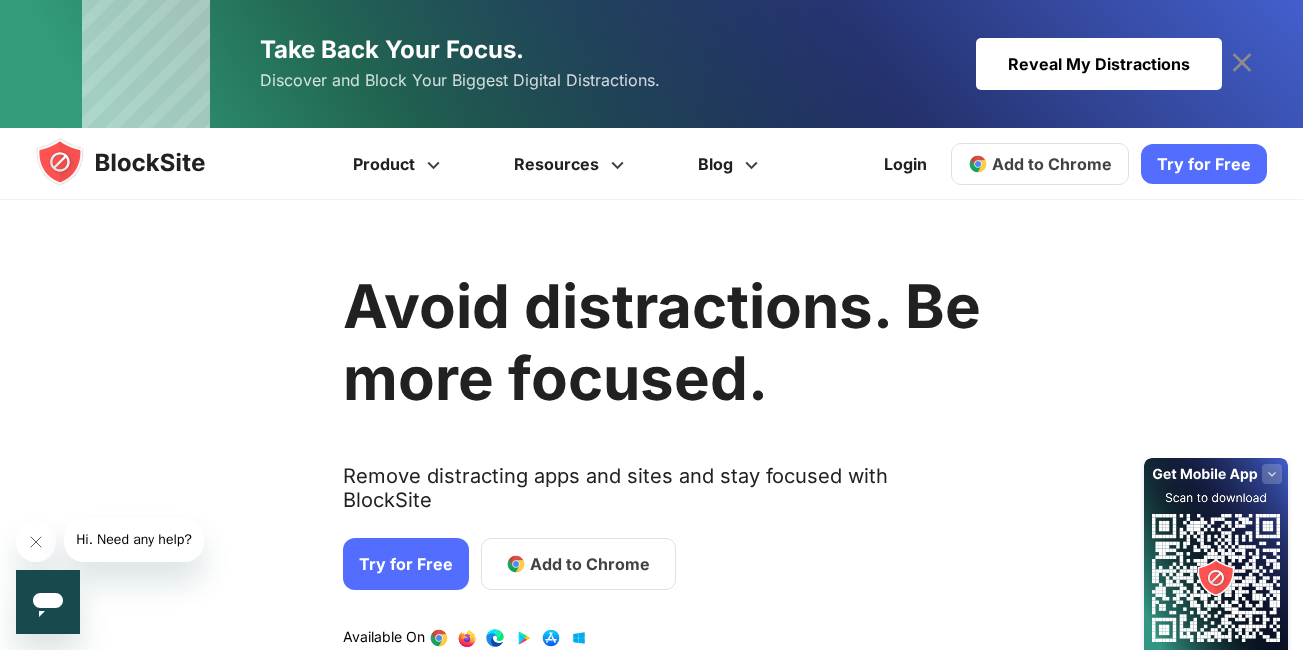 click on "Add to Chrome" at bounding box center (1052, 164) 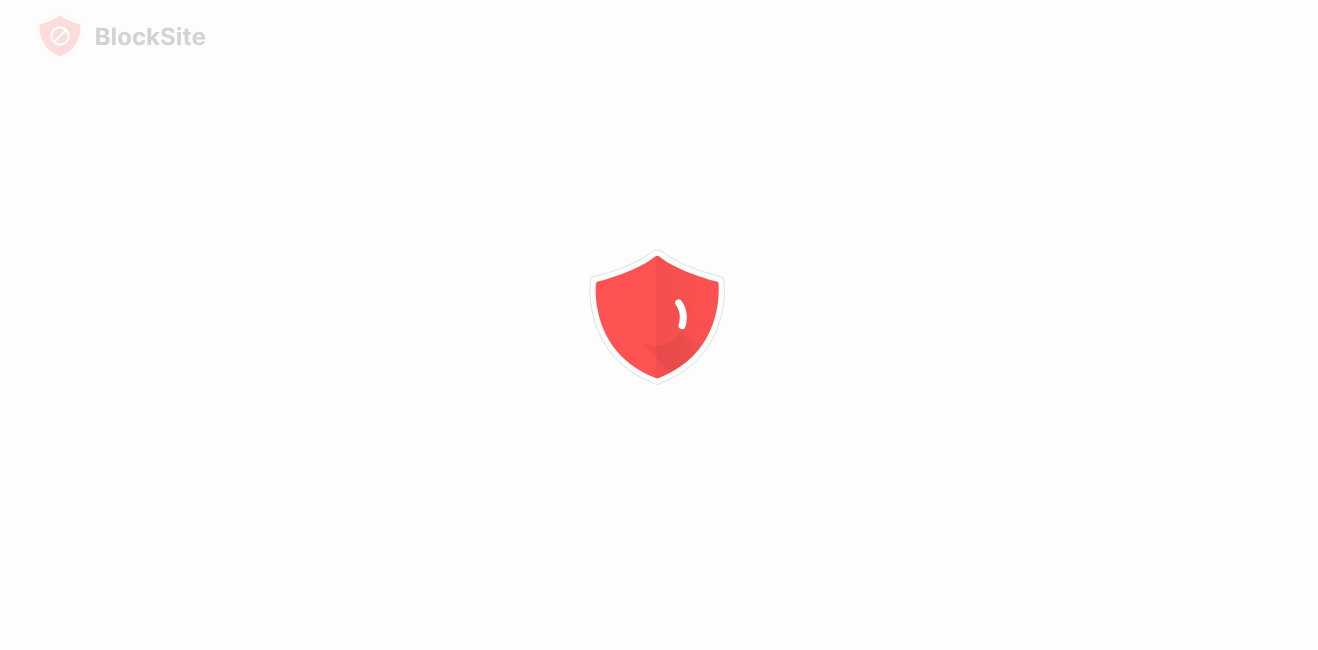 scroll, scrollTop: 0, scrollLeft: 0, axis: both 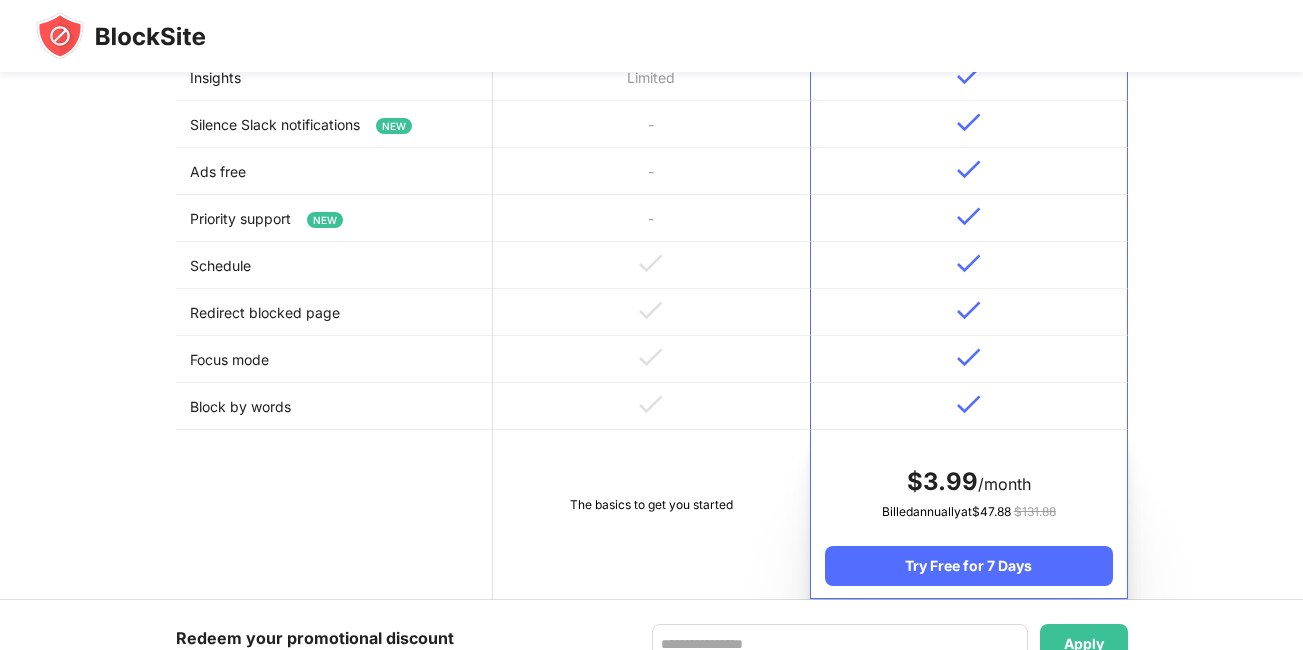 click at bounding box center (651, 359) 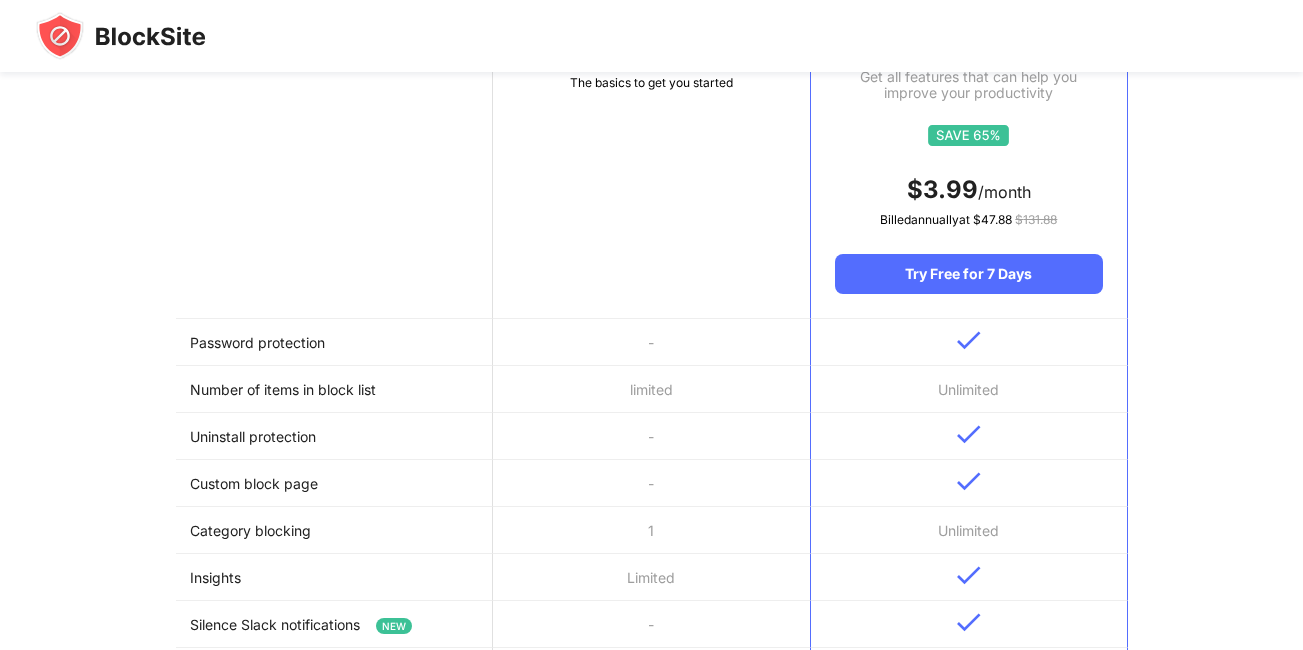 scroll, scrollTop: 0, scrollLeft: 0, axis: both 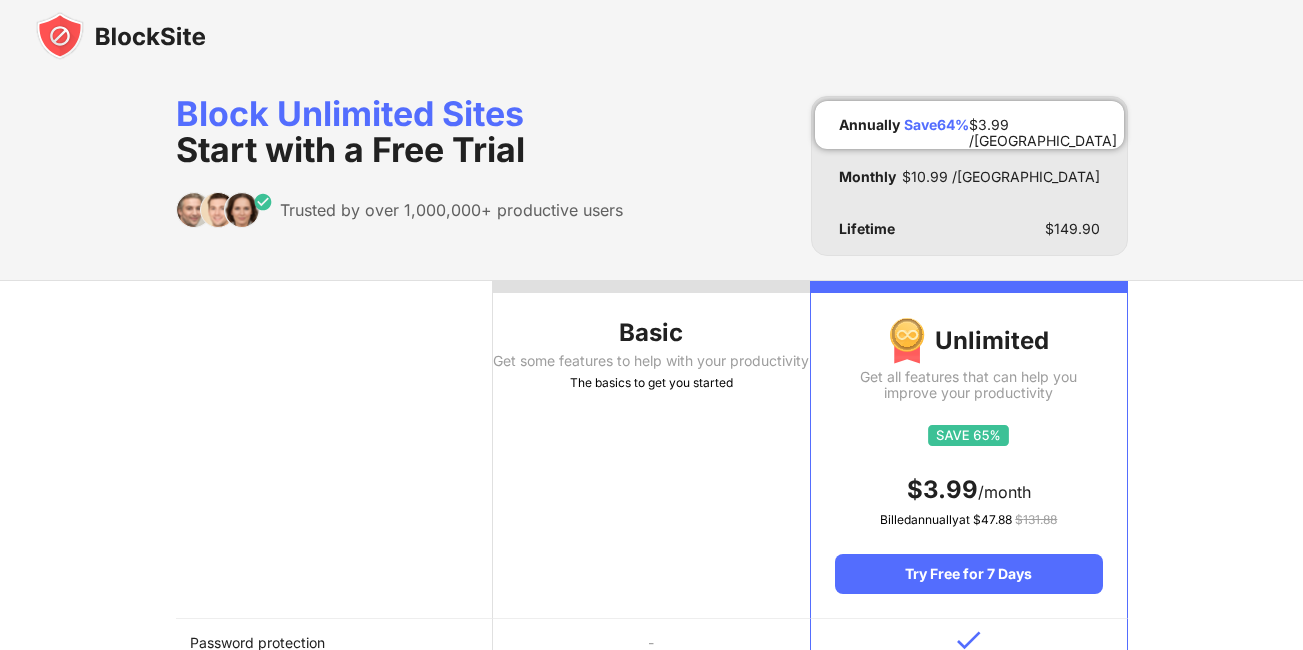 click on "Basic Get some features to help with your productivity The basics to get you started Unlimited Get all features that can help you improve your productivity $ 3.99 /month Billed  annually  at   $ 47.88   $ 131.88 Try Free for 7 Days Password protection   - Number of items in block list   limited Unlimited Uninstall protection   - Custom block page   - Category blocking   1 Unlimited Insights   Limited Silence Slack notifications   NEW - Ads free   - Priority support   NEW - Schedule   Redirect blocked page   Focus mode   Block by words   The basics to get you started $ 3.99 /month Billed  annually  at  $ 47.88   $ 131.88 Try Free for 7 Days" at bounding box center (651, 840) 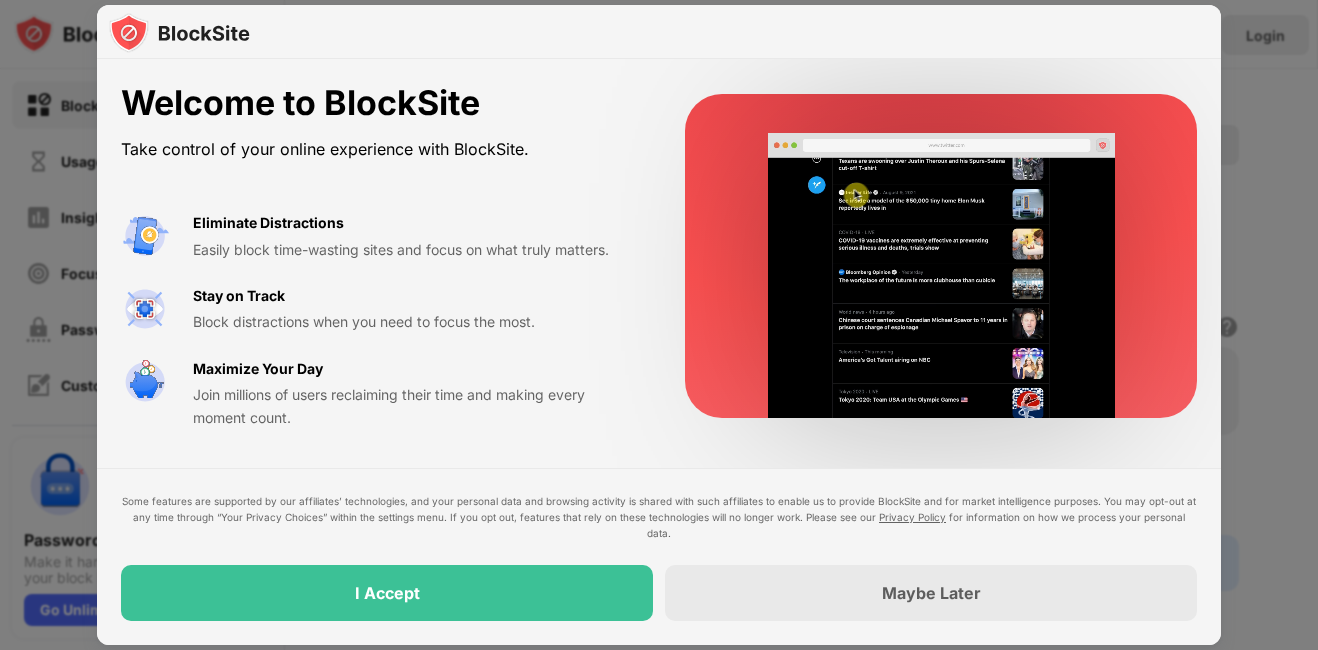 scroll, scrollTop: 0, scrollLeft: 0, axis: both 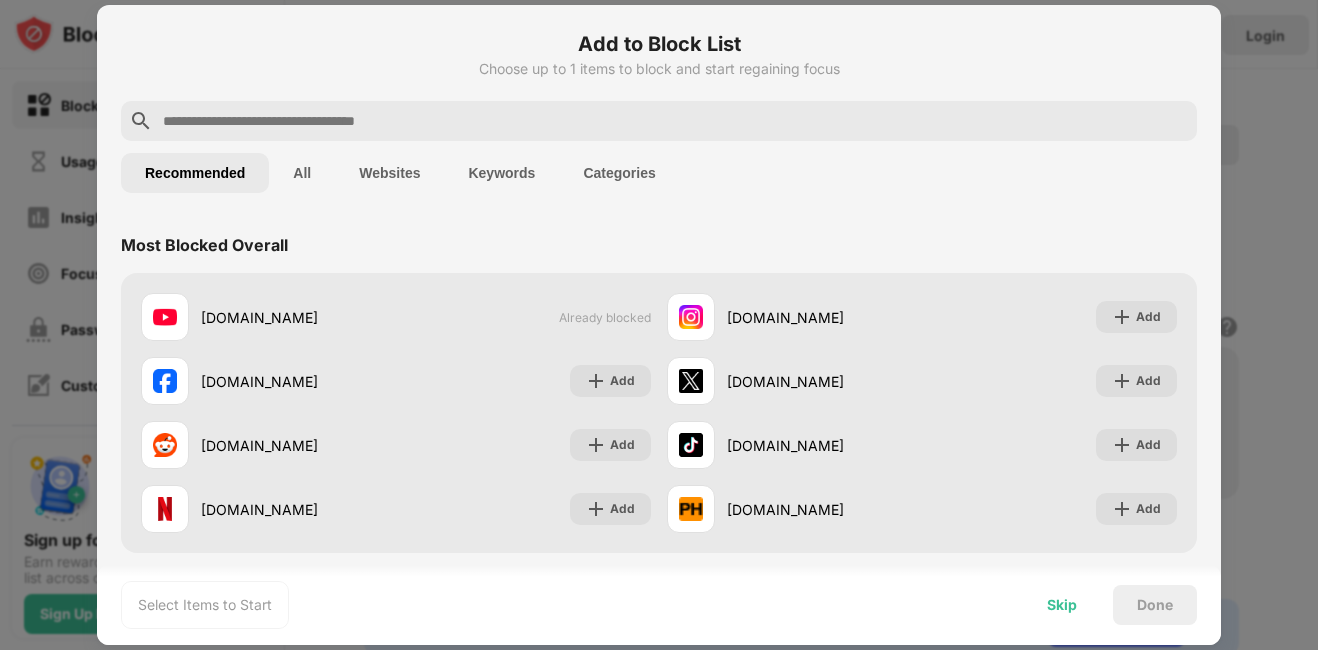 click on "Skip" at bounding box center (1062, 605) 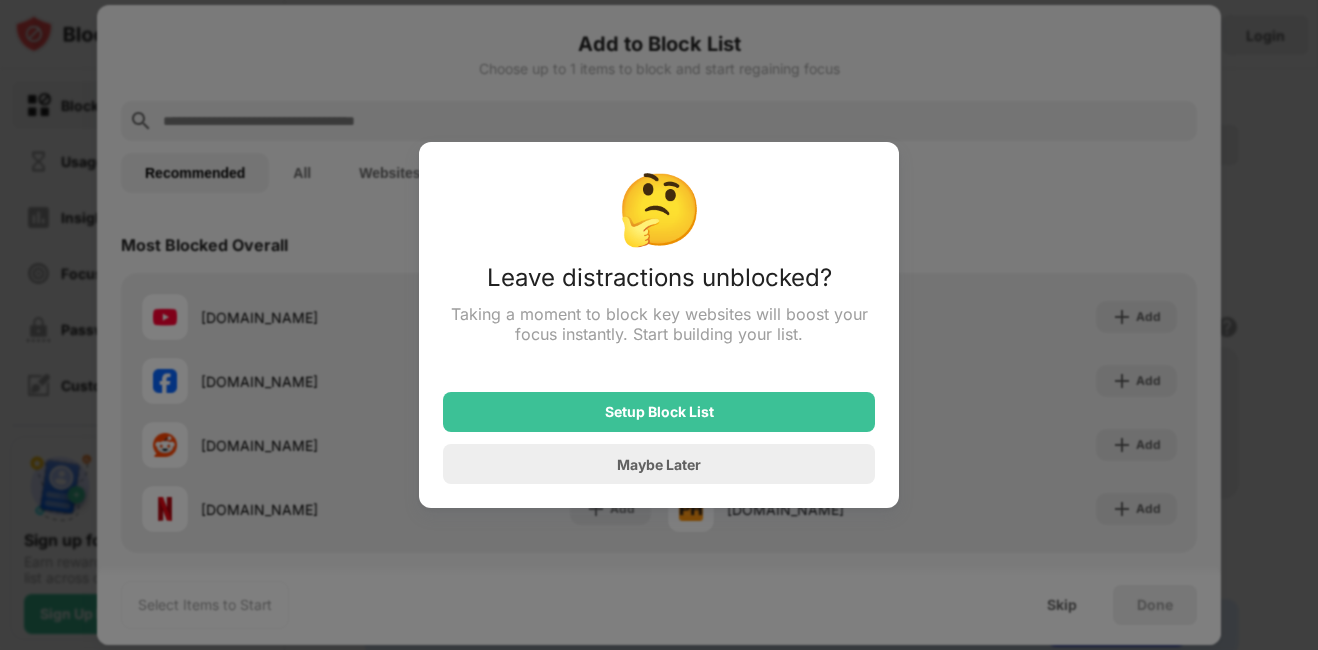 click at bounding box center [659, 325] 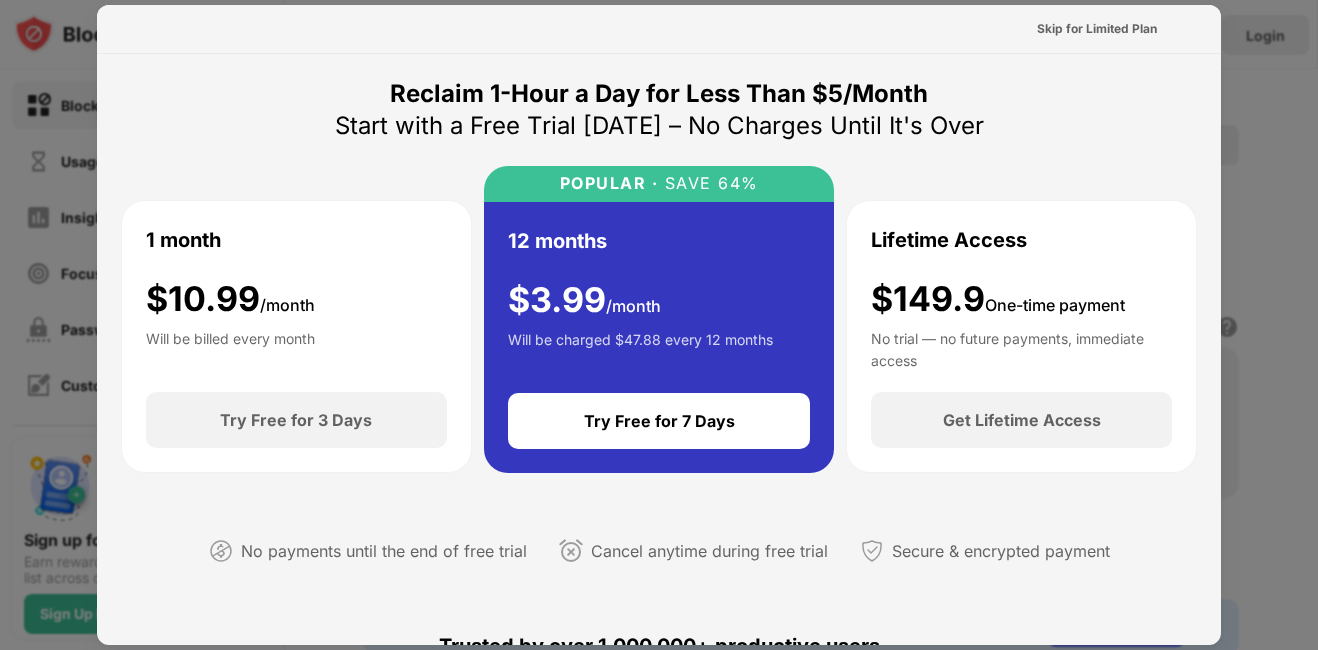 click at bounding box center (659, 325) 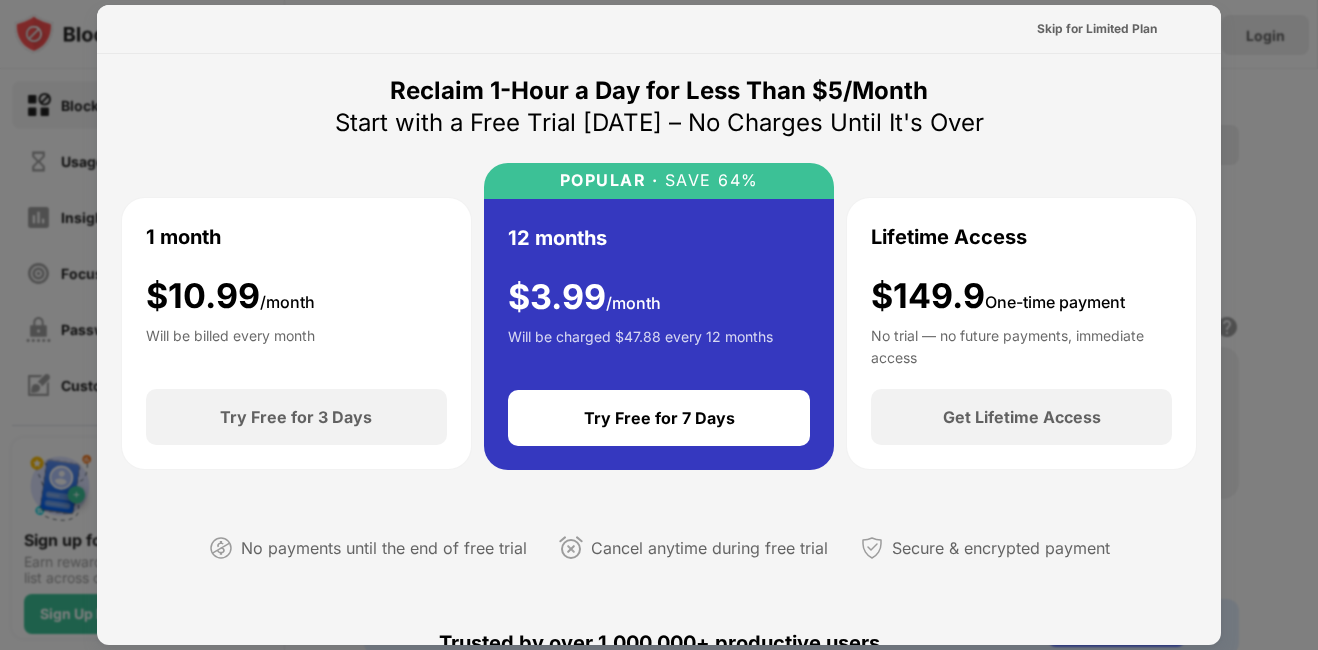 scroll, scrollTop: 0, scrollLeft: 0, axis: both 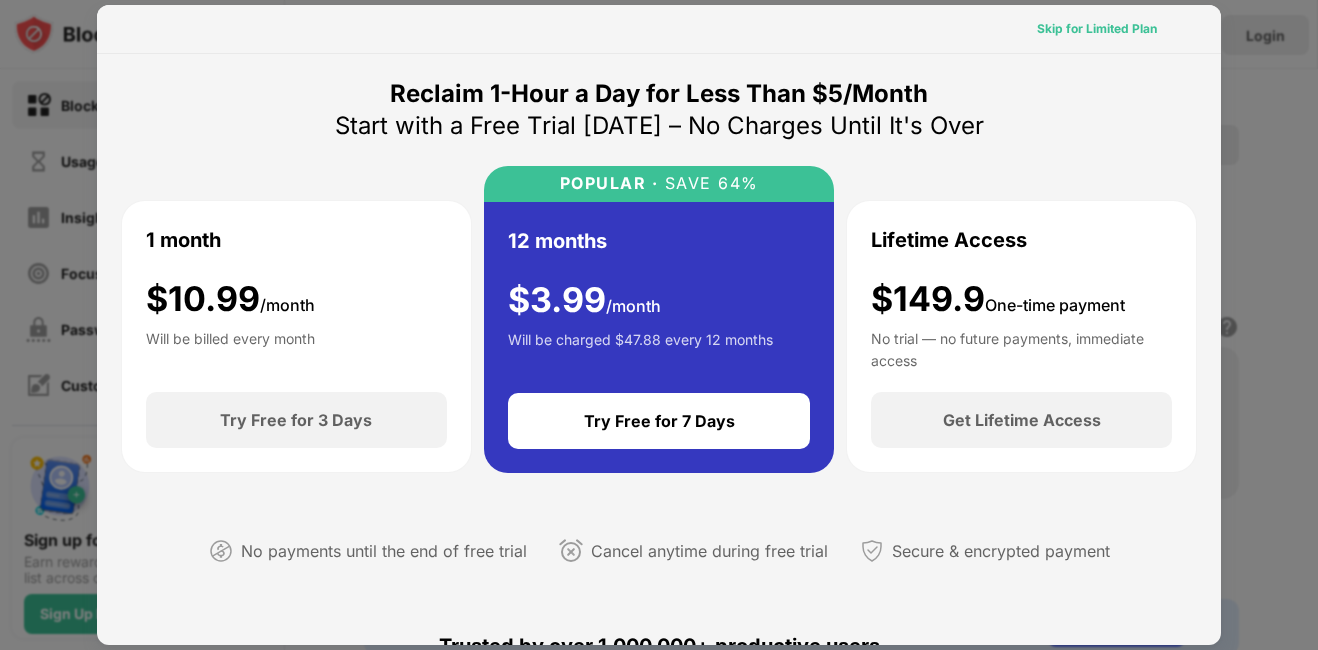 click on "Skip for Limited Plan" at bounding box center (1097, 29) 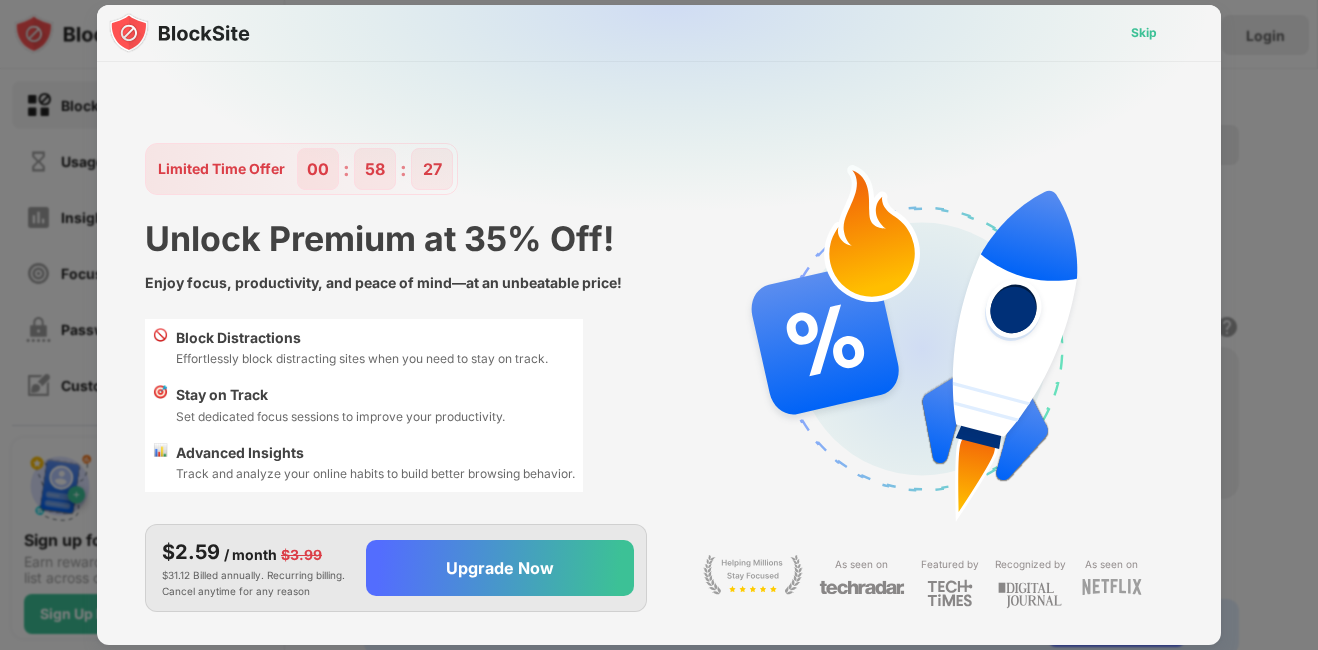 click on "Skip" at bounding box center [1144, 33] 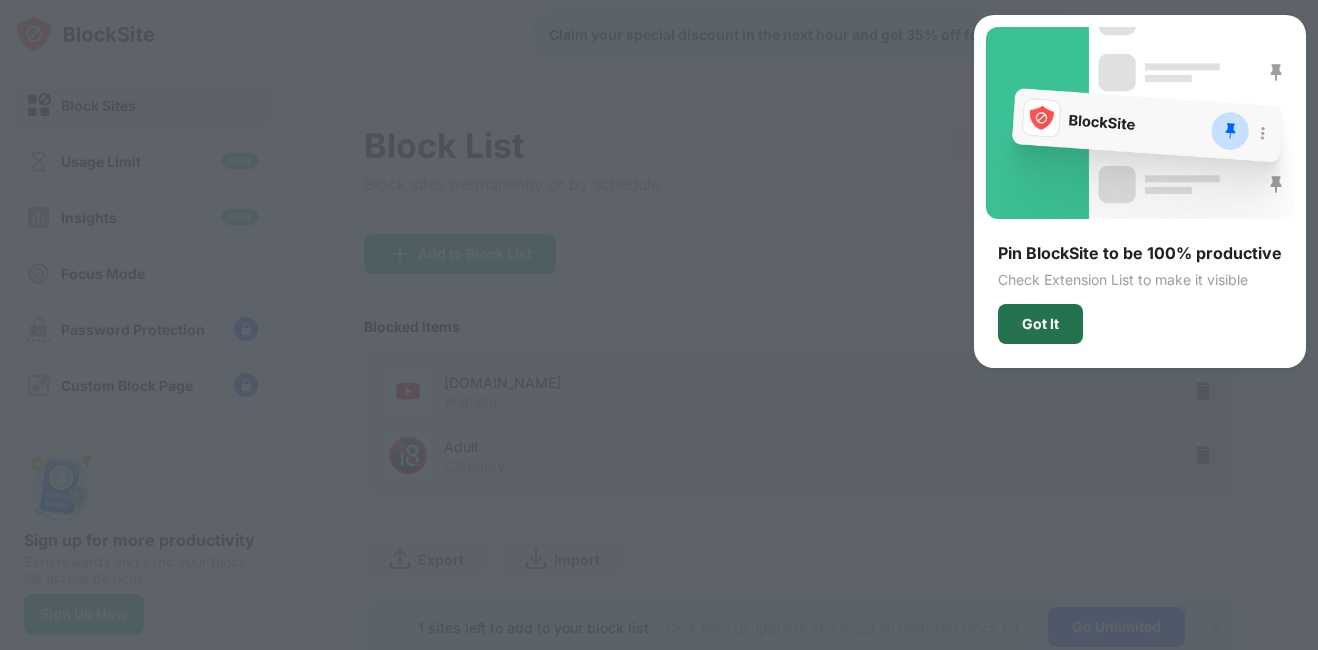 click on "Got It" at bounding box center (1040, 324) 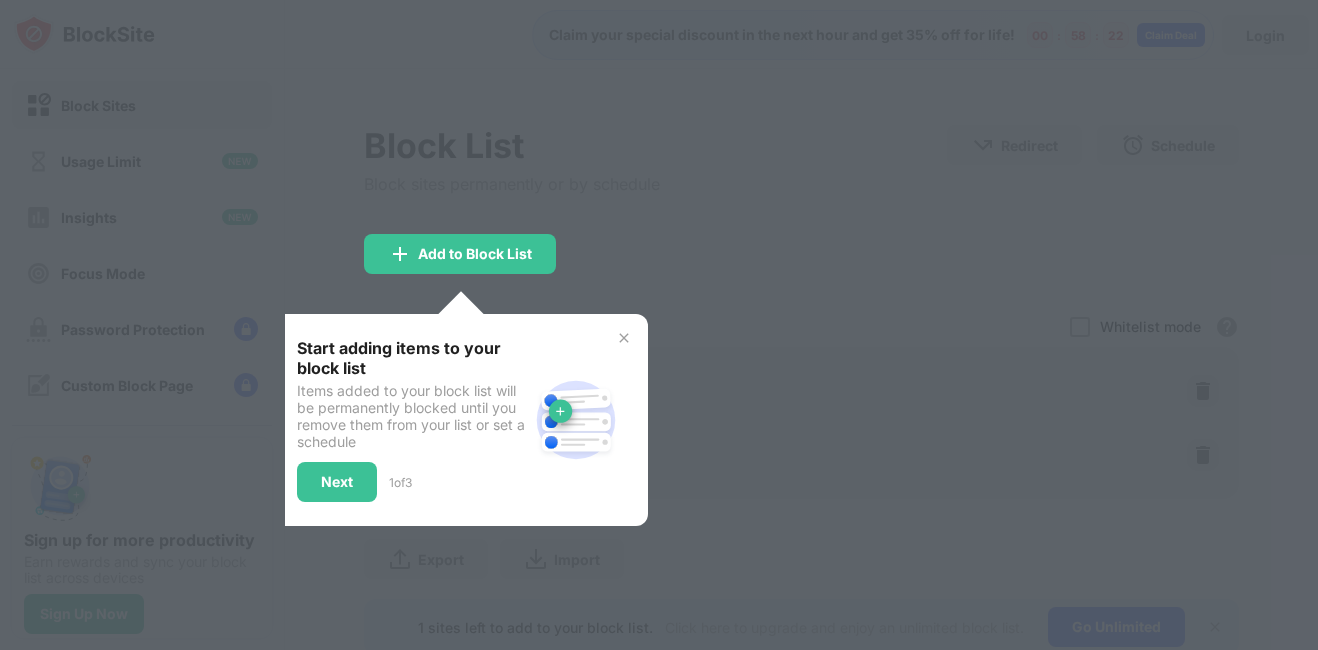 click at bounding box center [624, 338] 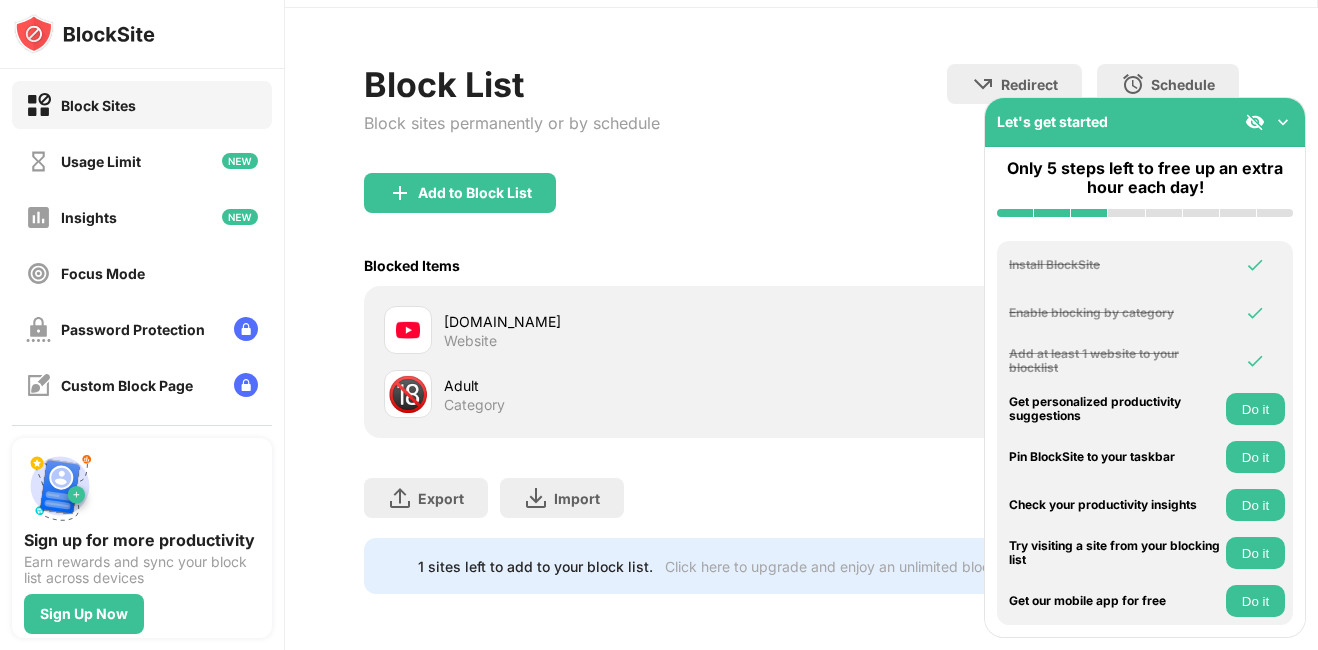 scroll, scrollTop: 76, scrollLeft: 0, axis: vertical 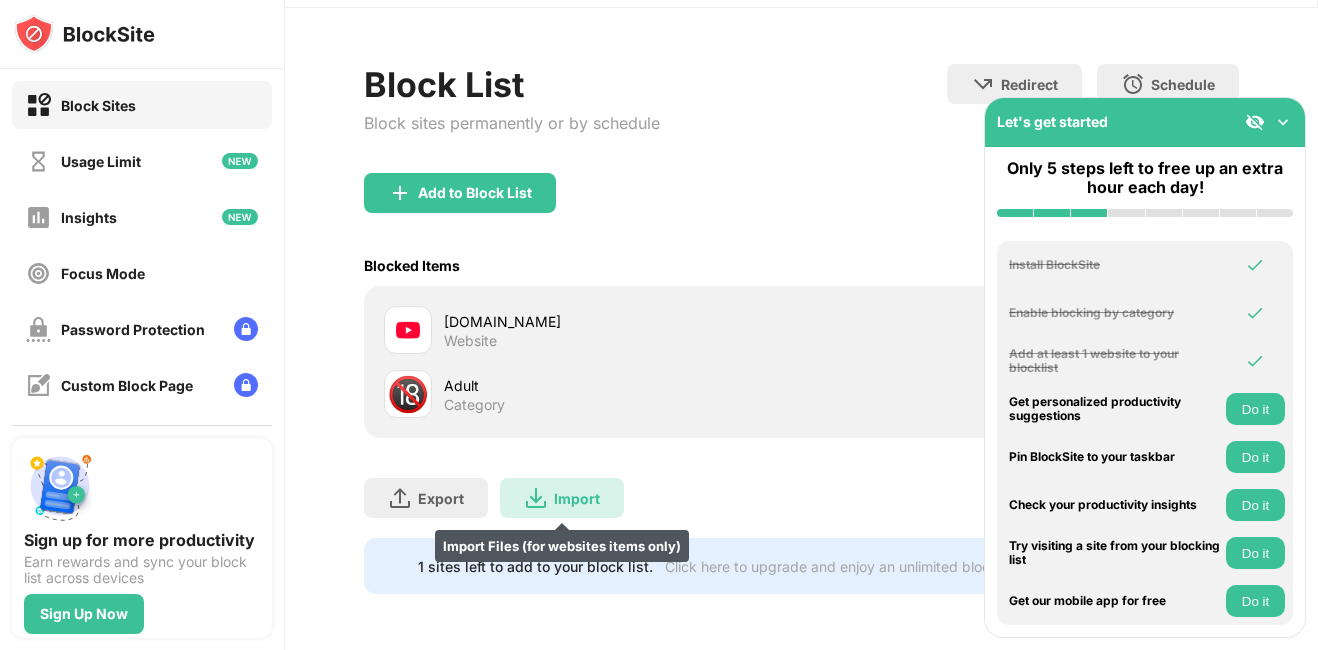 click on "Import Import Files (for websites items only)" at bounding box center (562, 498) 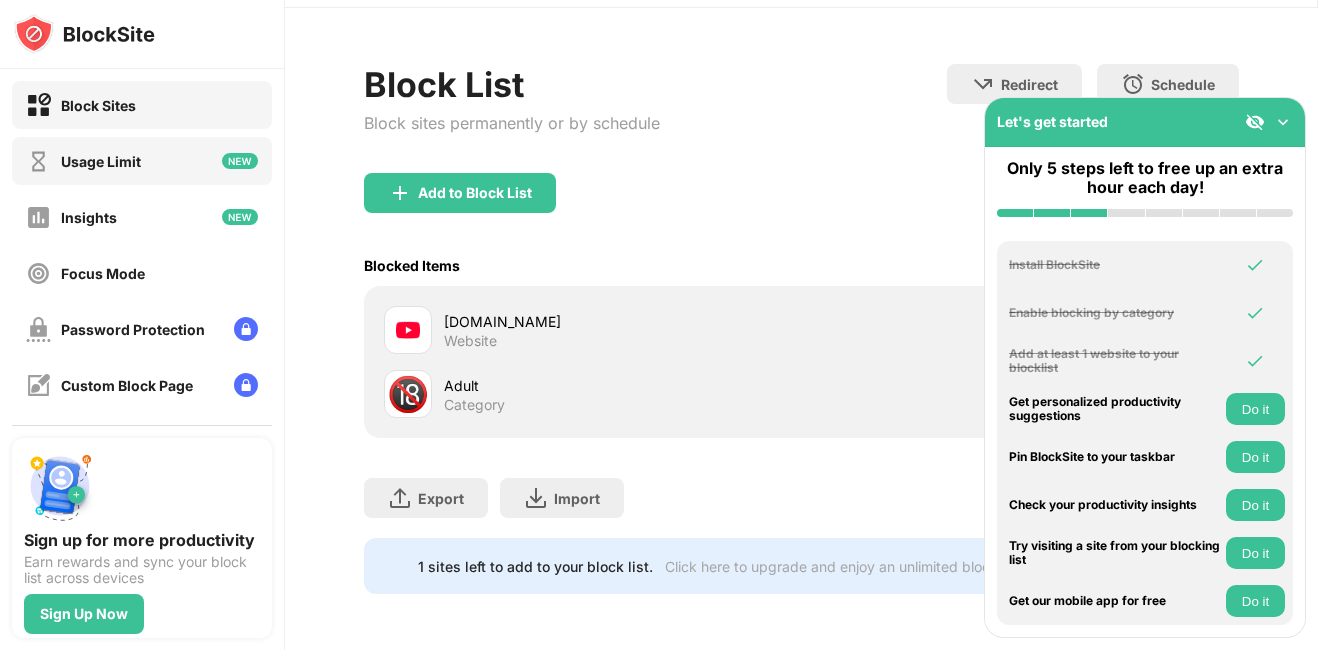 click on "Usage Limit" at bounding box center (101, 161) 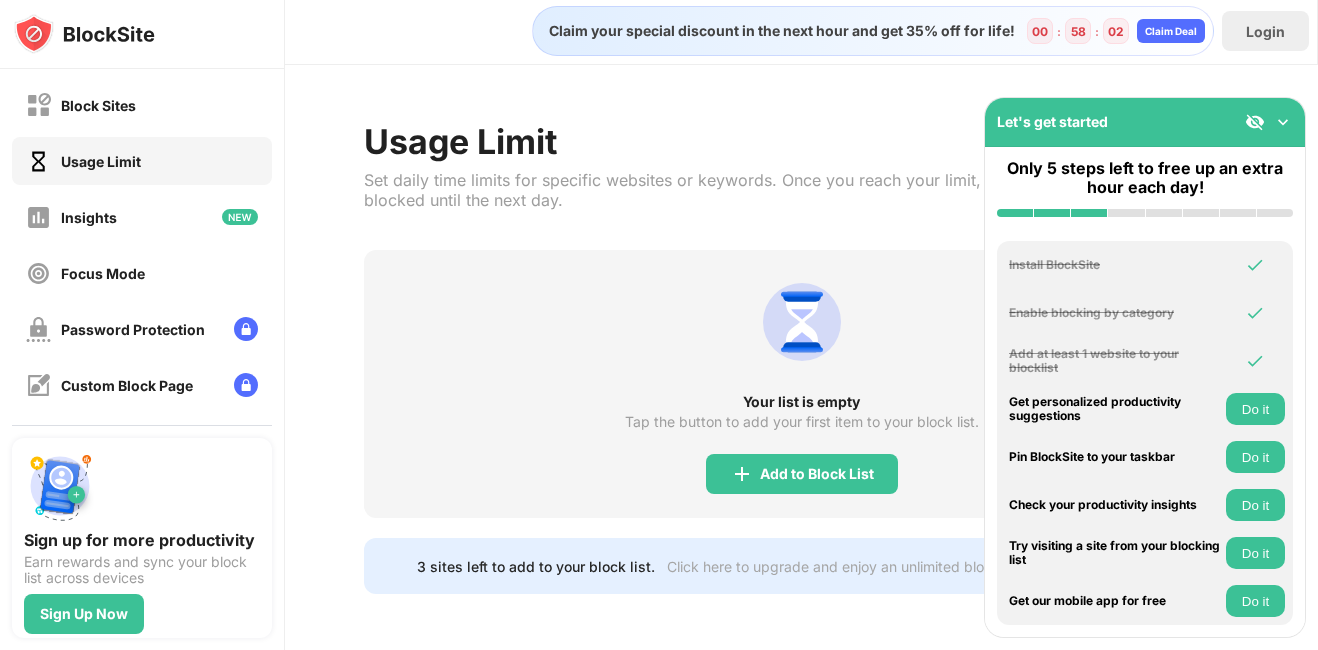 scroll, scrollTop: 19, scrollLeft: 0, axis: vertical 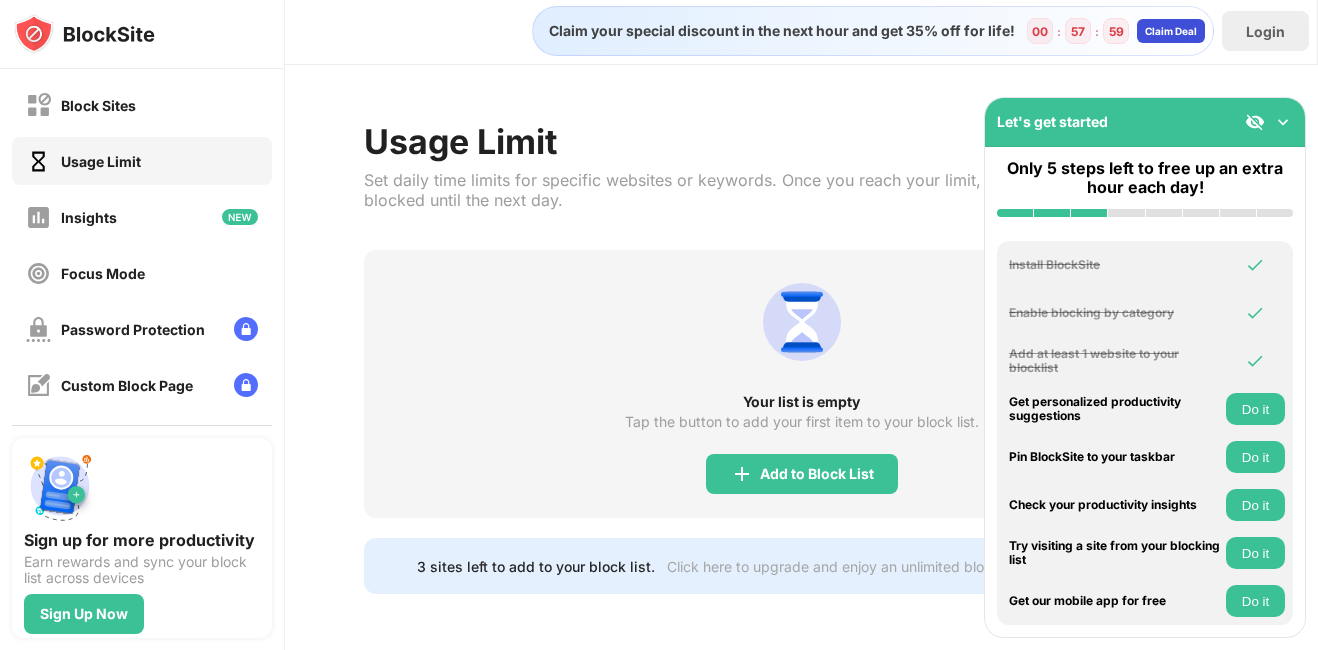 click on "Claim Deal" at bounding box center (1171, 31) 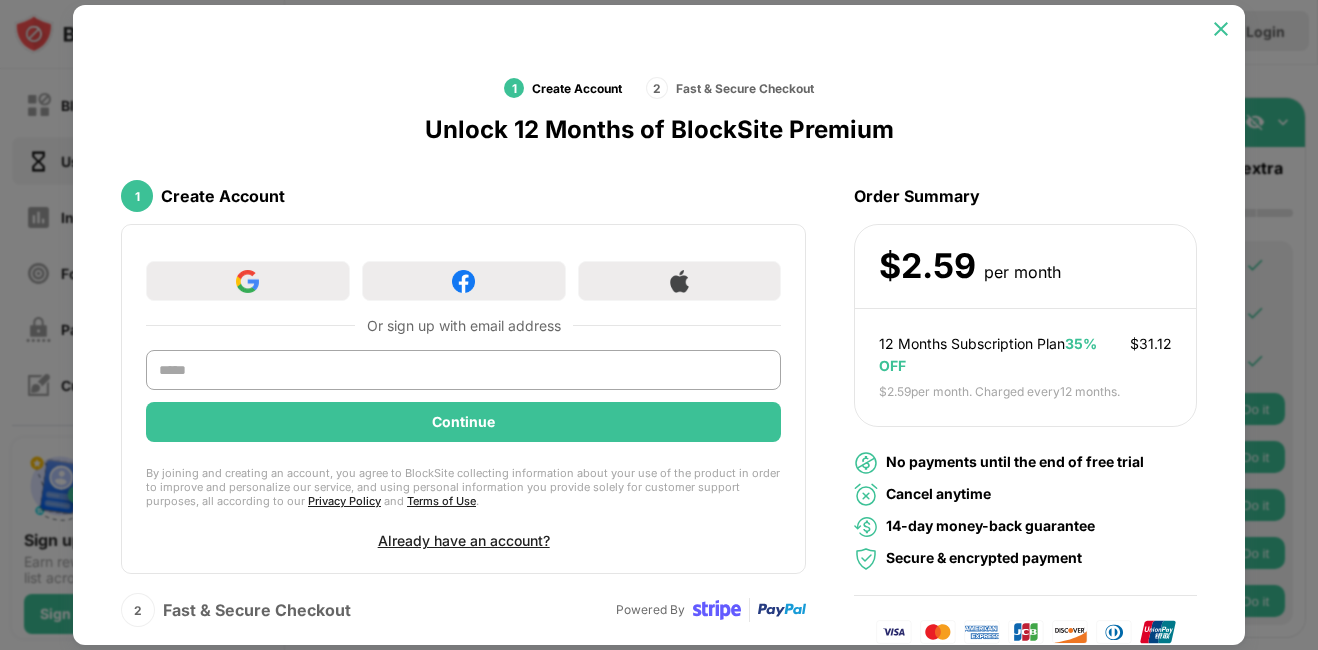 click at bounding box center (1221, 29) 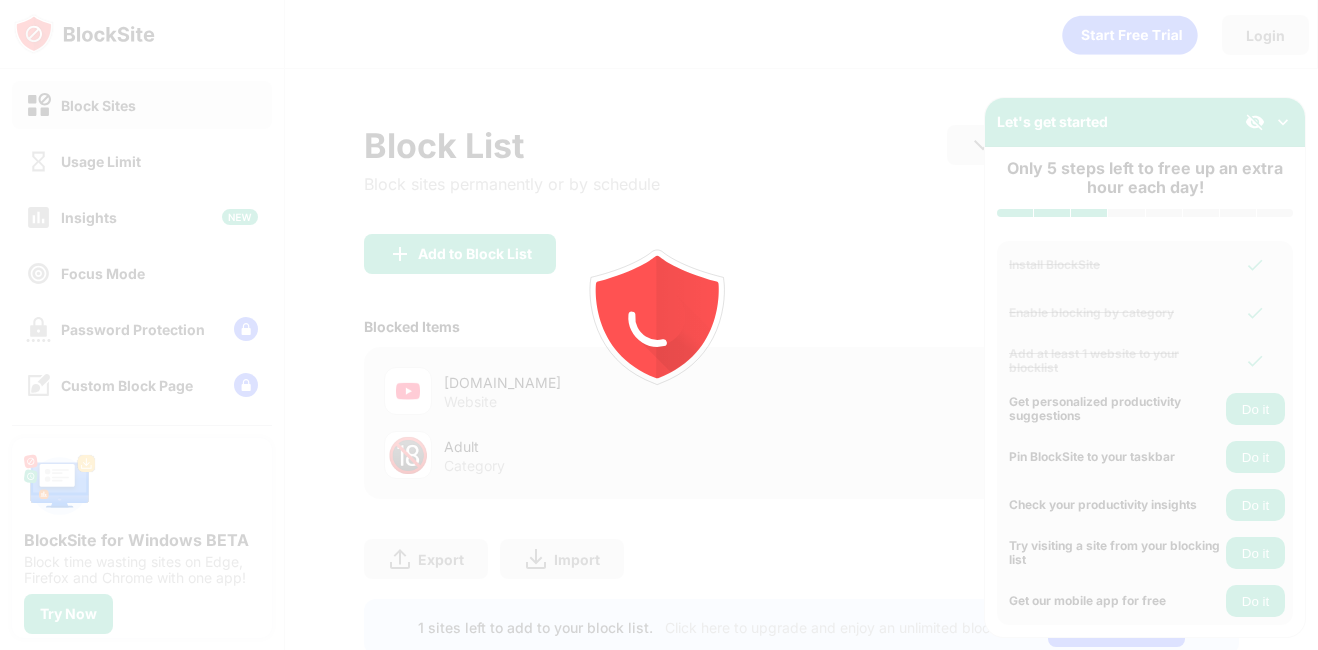 scroll, scrollTop: 0, scrollLeft: 0, axis: both 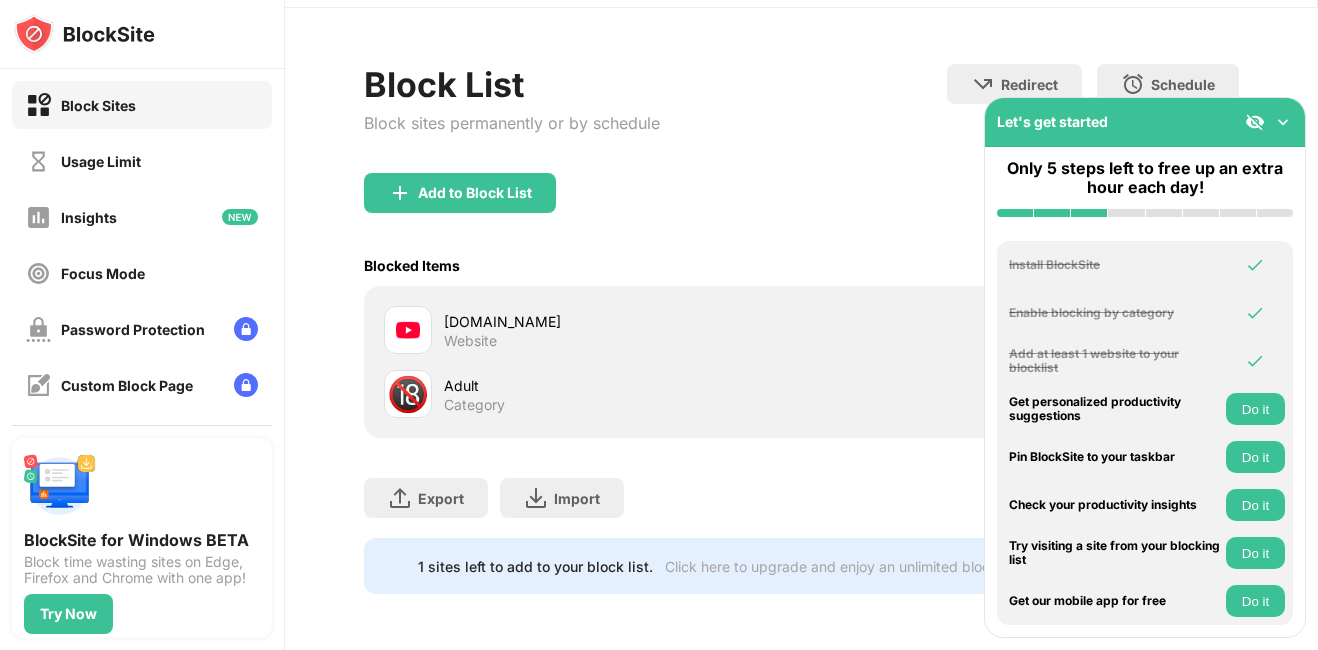 click at bounding box center (1283, 122) 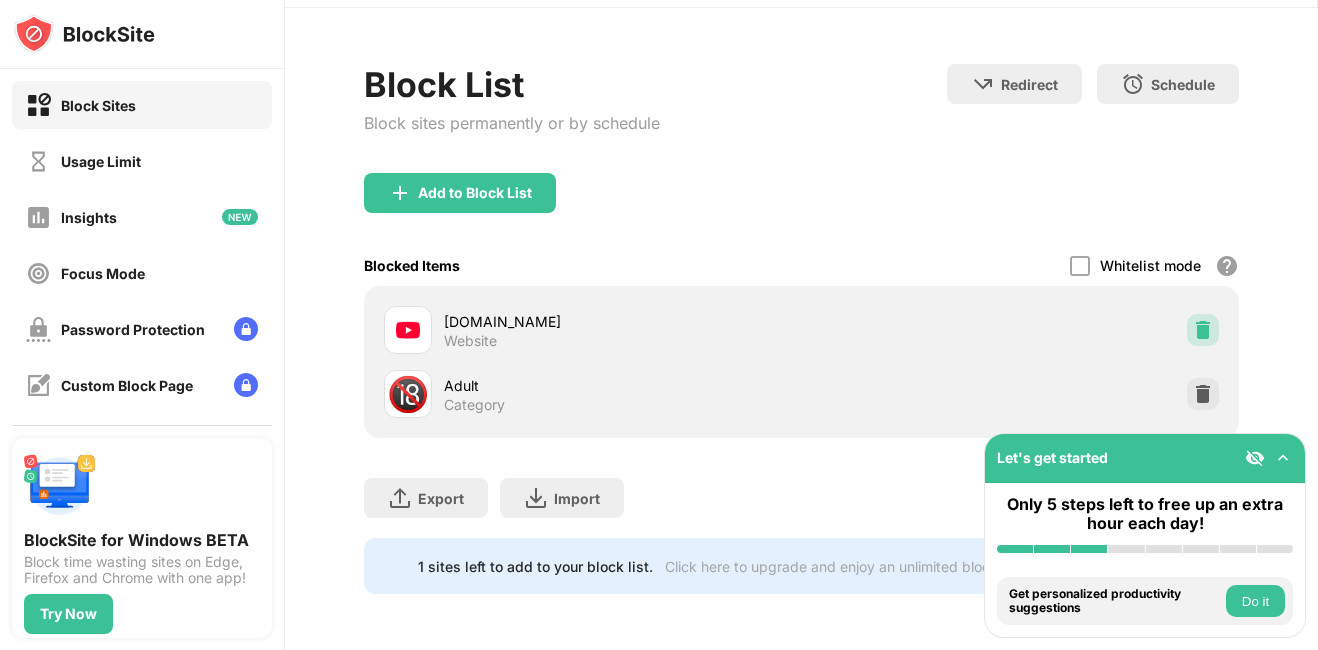 click at bounding box center [1203, 330] 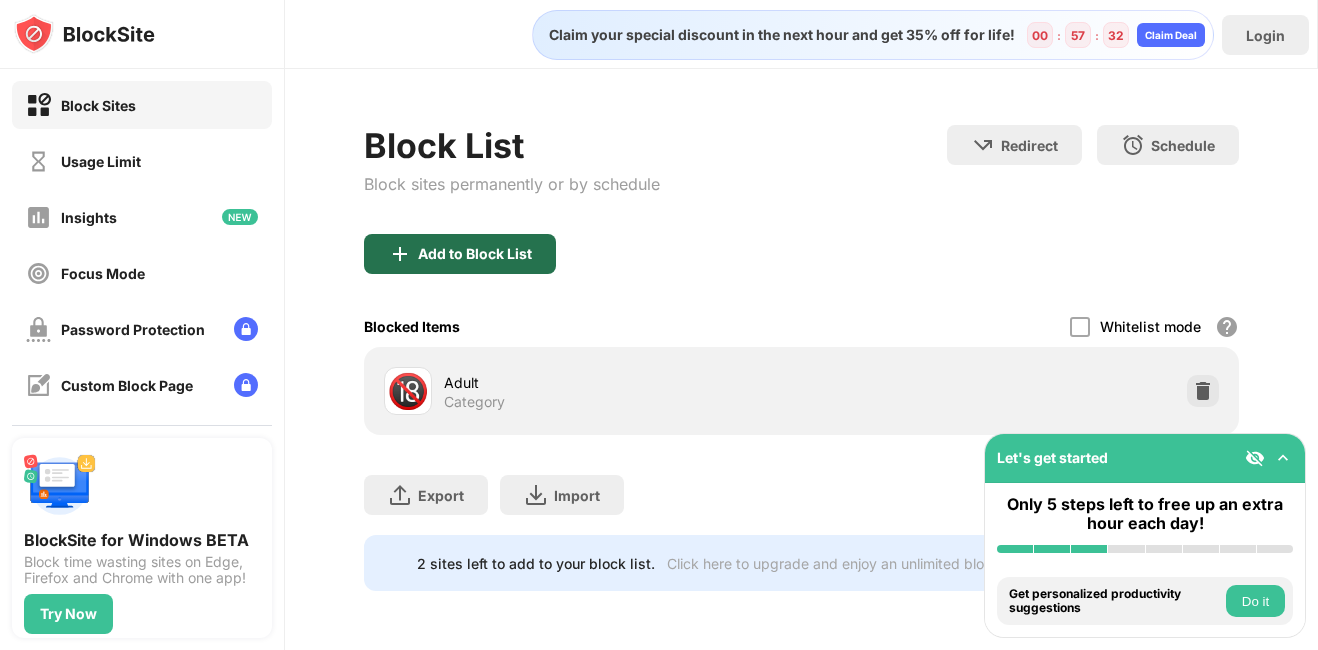 click on "Add to Block List" at bounding box center (475, 254) 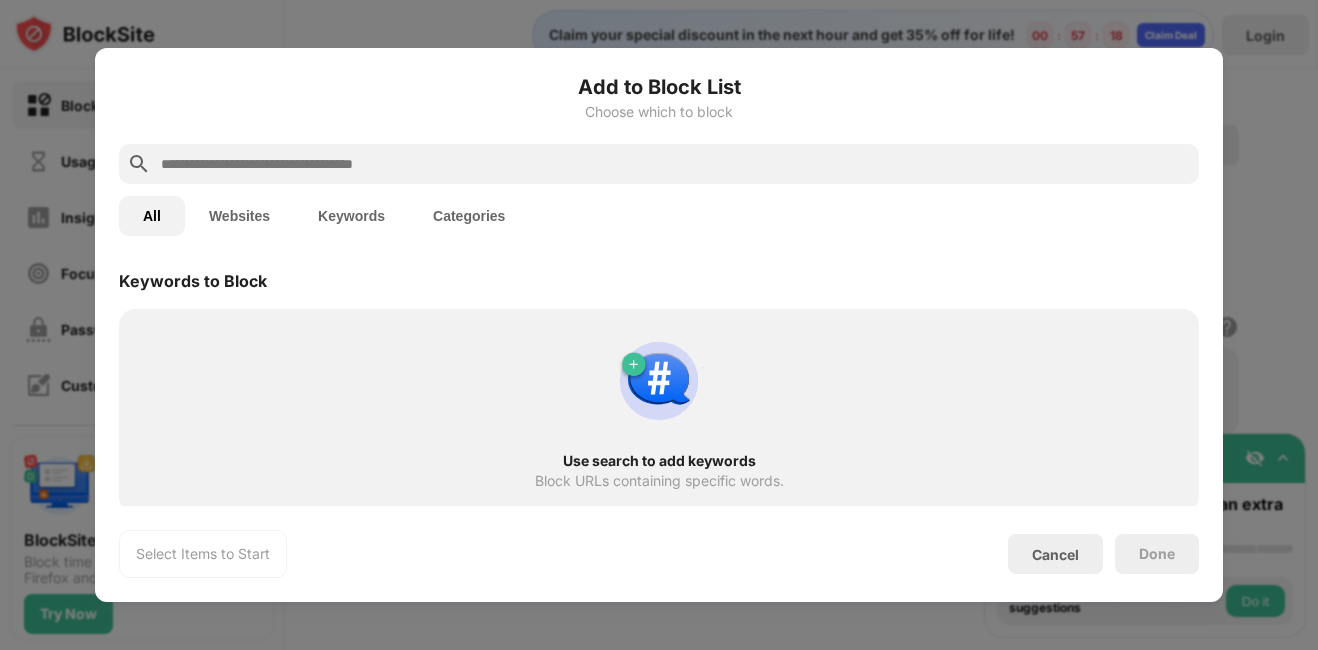 scroll, scrollTop: 1038, scrollLeft: 0, axis: vertical 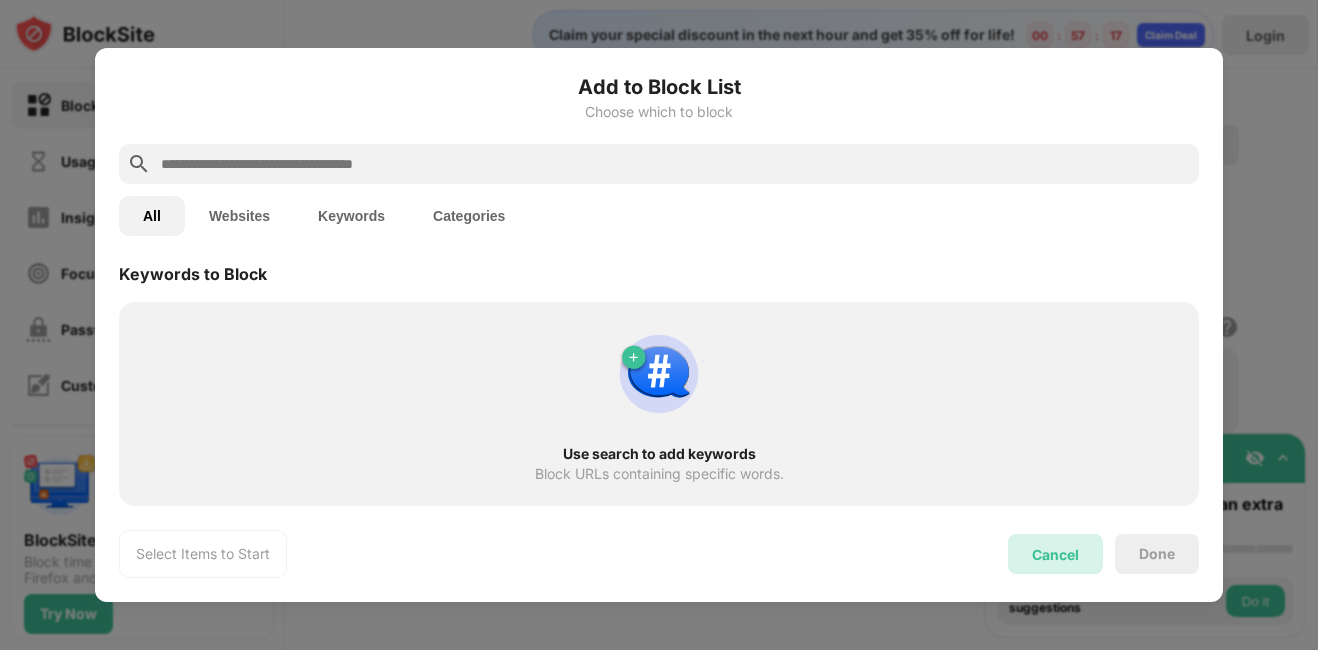 click on "Cancel" at bounding box center (1055, 554) 